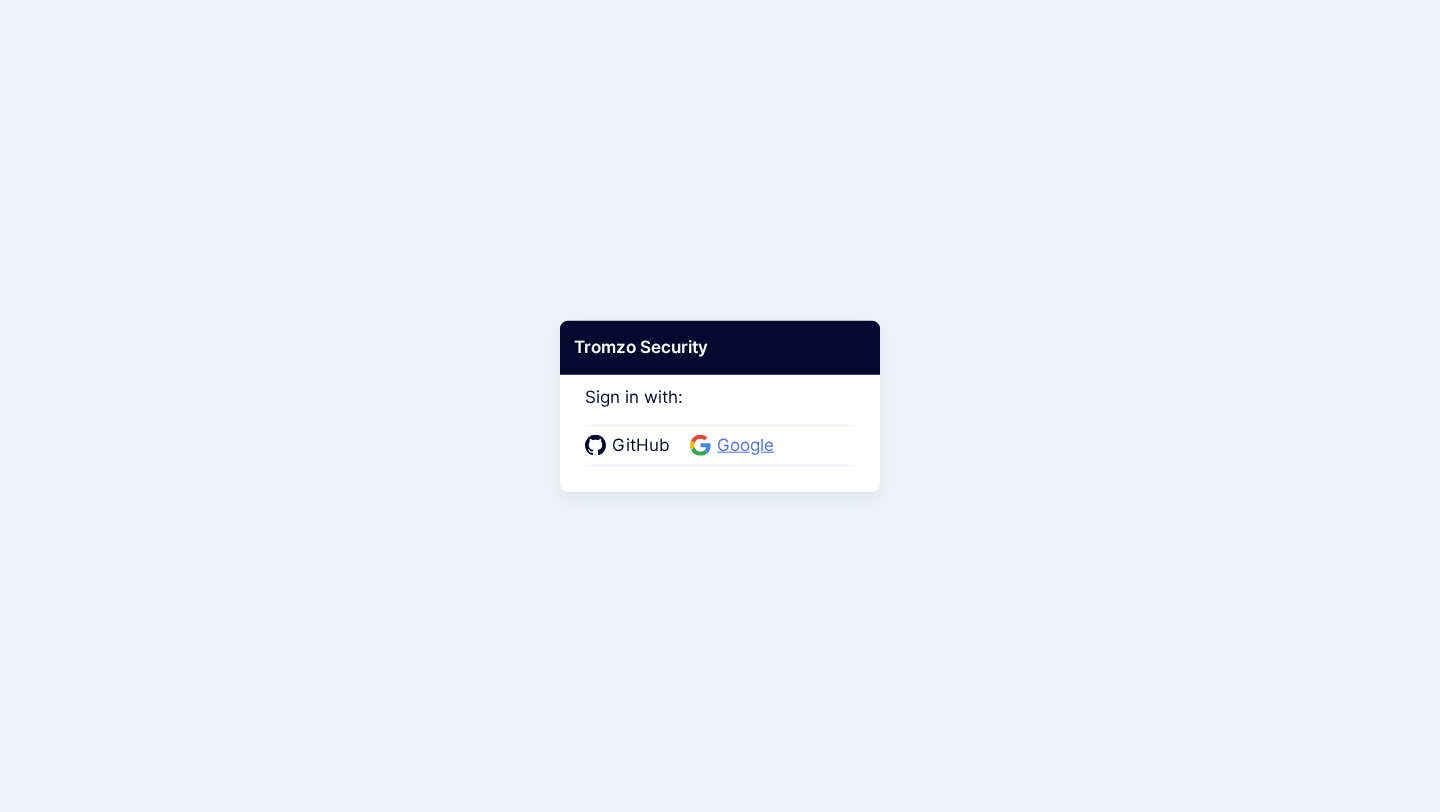 scroll, scrollTop: 0, scrollLeft: 0, axis: both 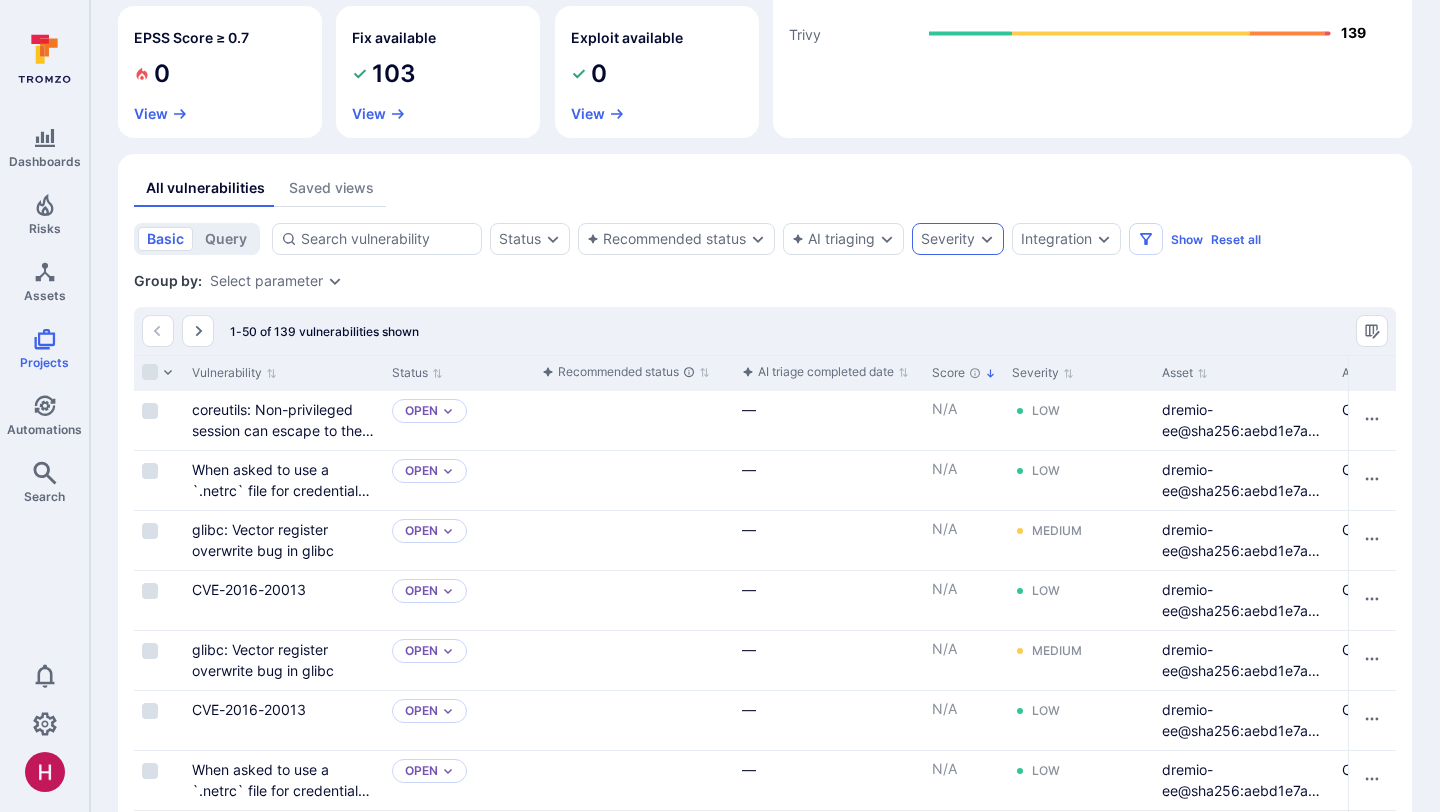 click on "Severity" at bounding box center [958, 239] 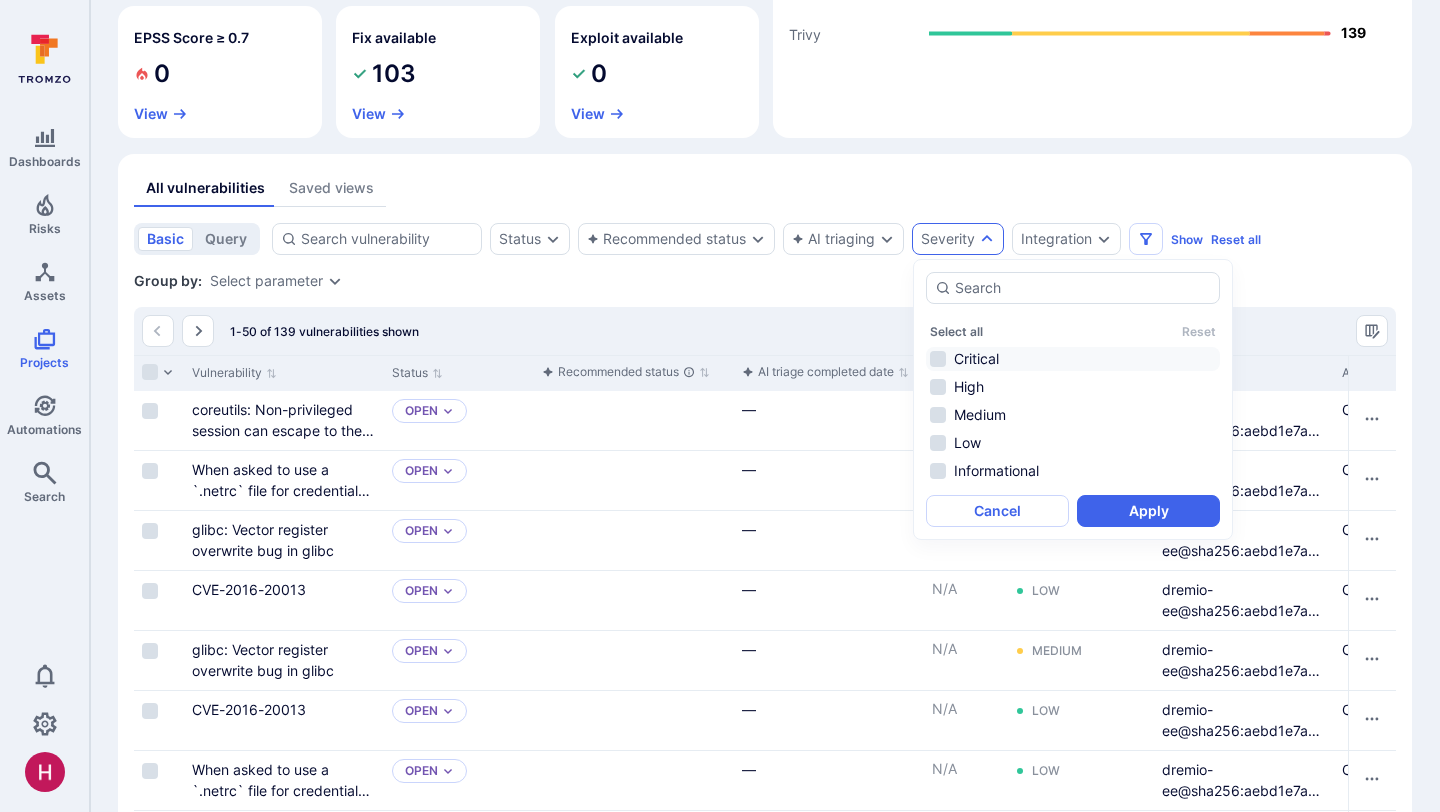 click on "Critical" at bounding box center [1073, 359] 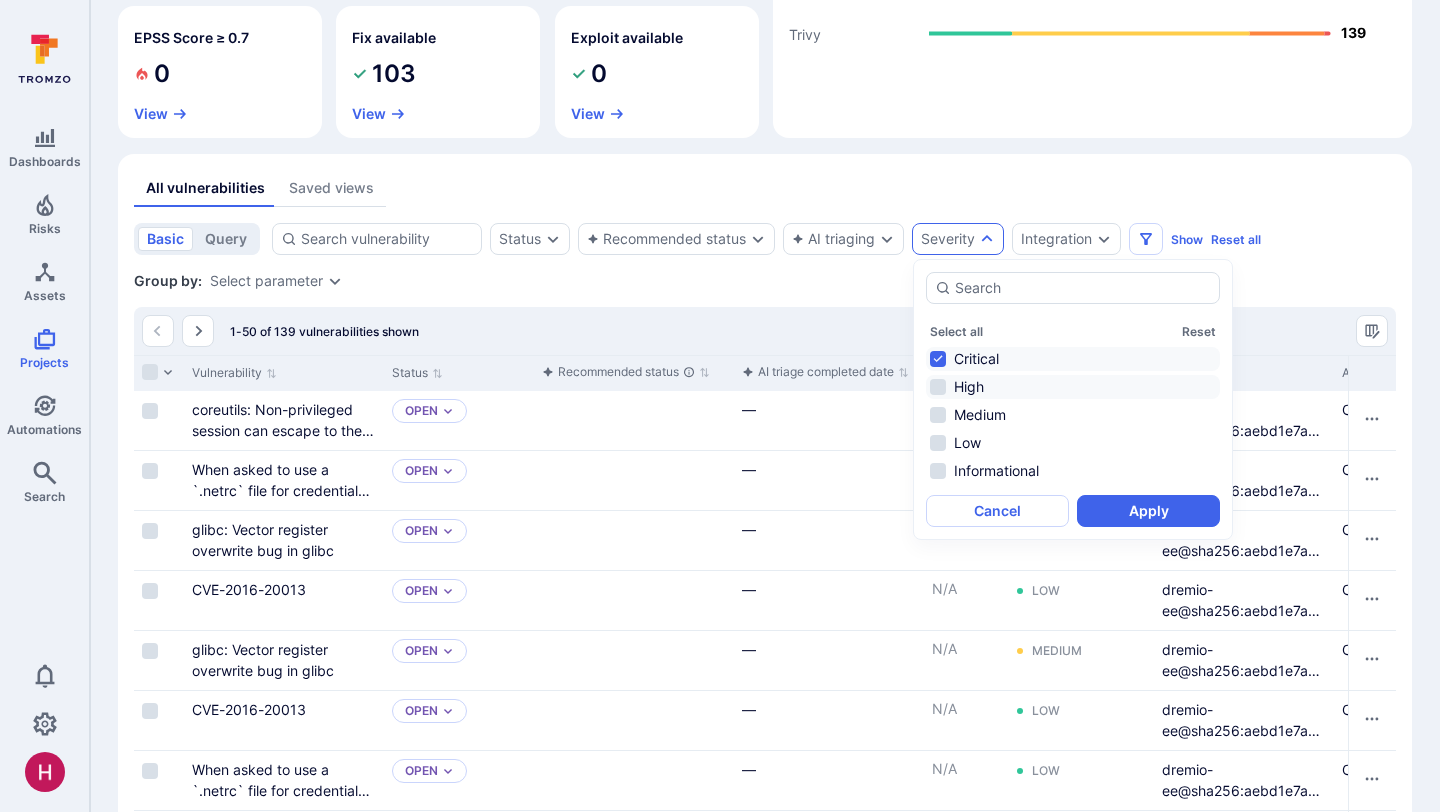 click on "High" at bounding box center [1073, 387] 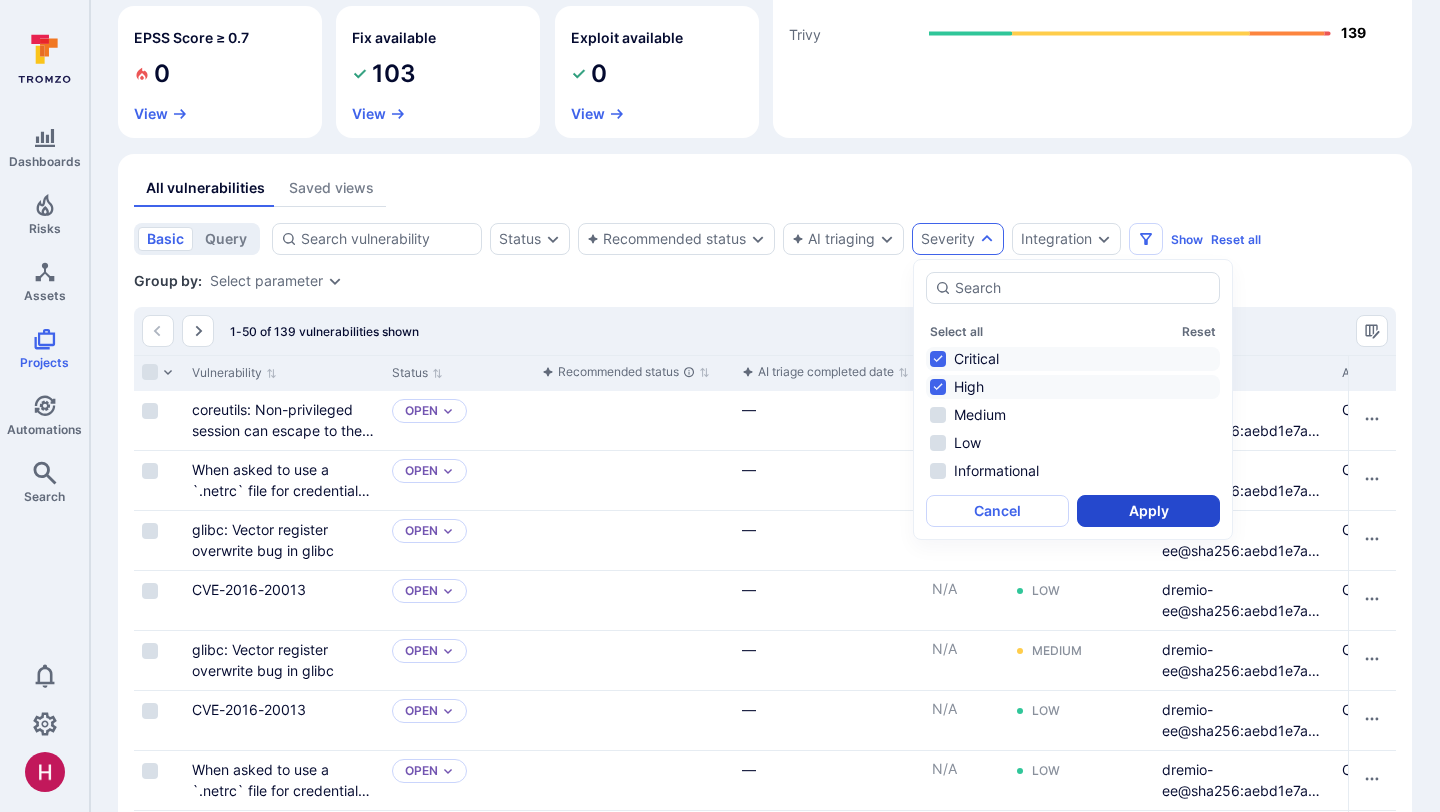 click on "Apply" at bounding box center [1148, 511] 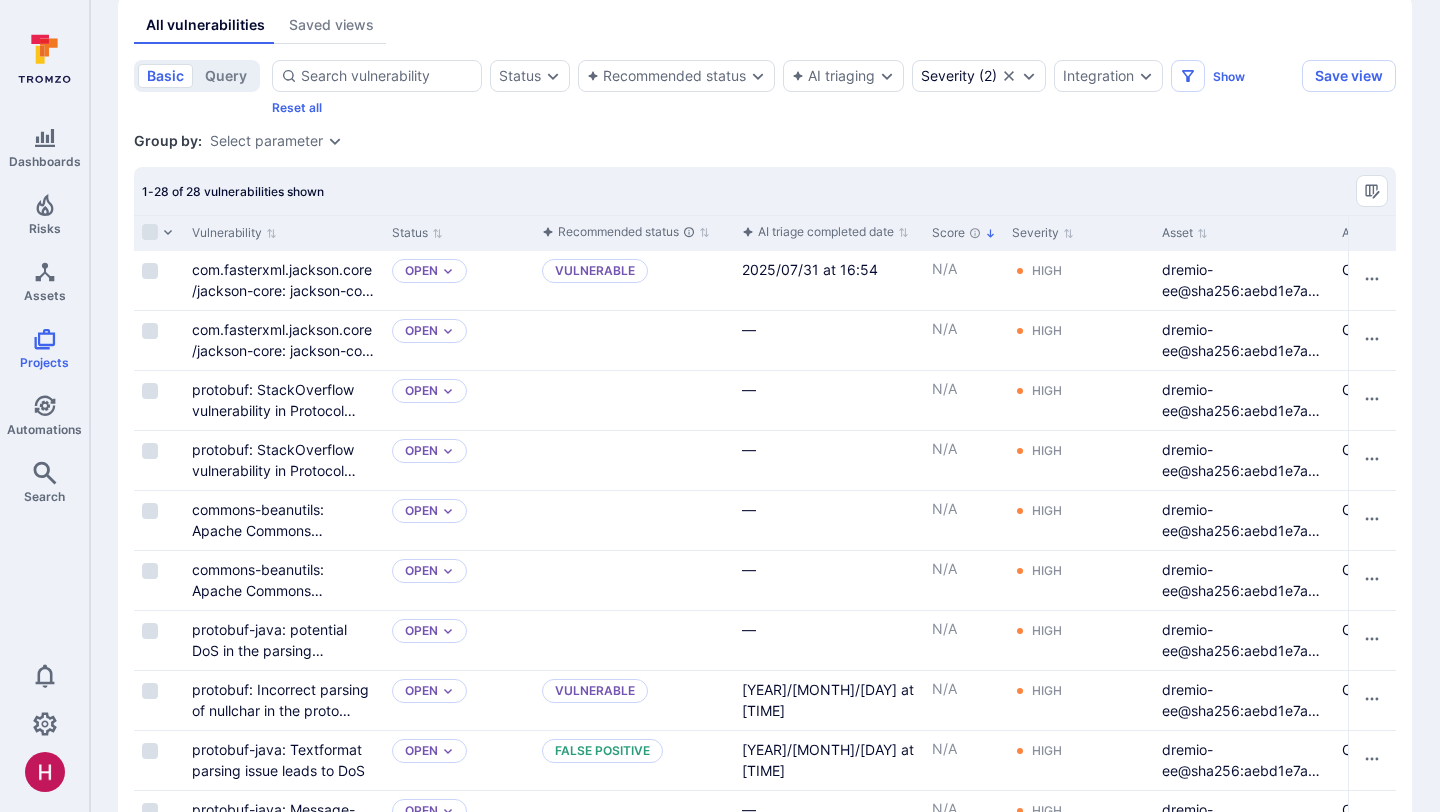 scroll, scrollTop: 424, scrollLeft: 0, axis: vertical 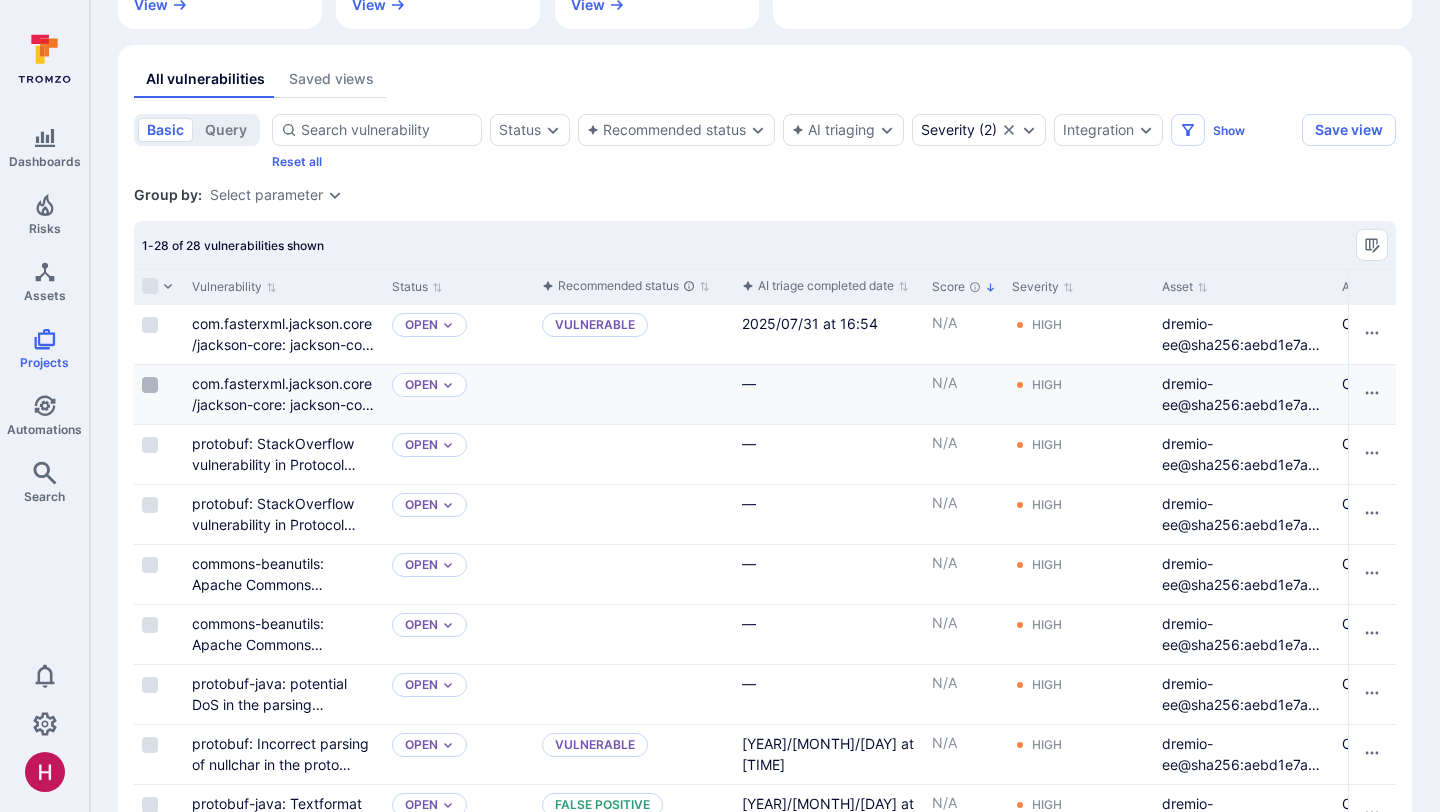 click at bounding box center (150, 385) 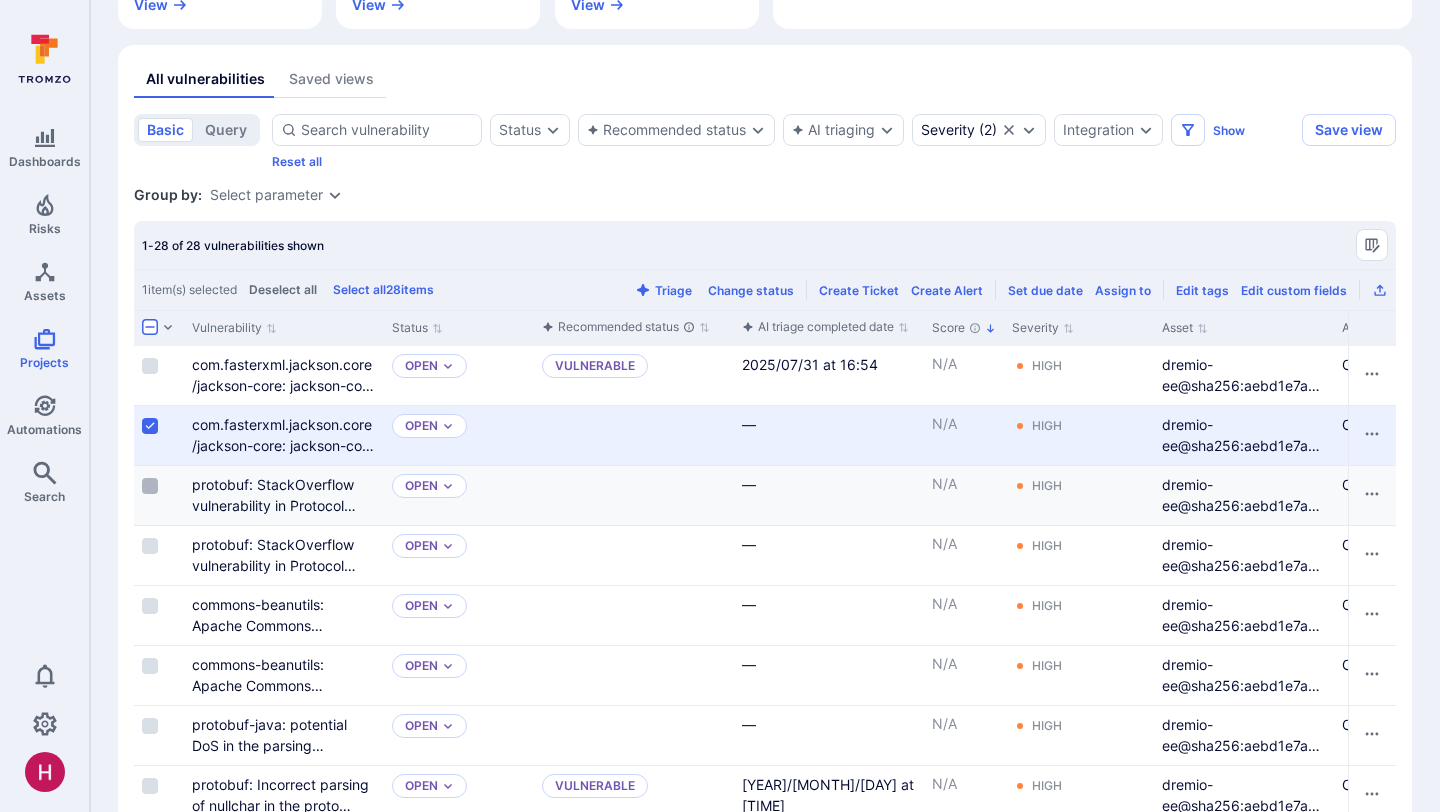 click at bounding box center [150, 486] 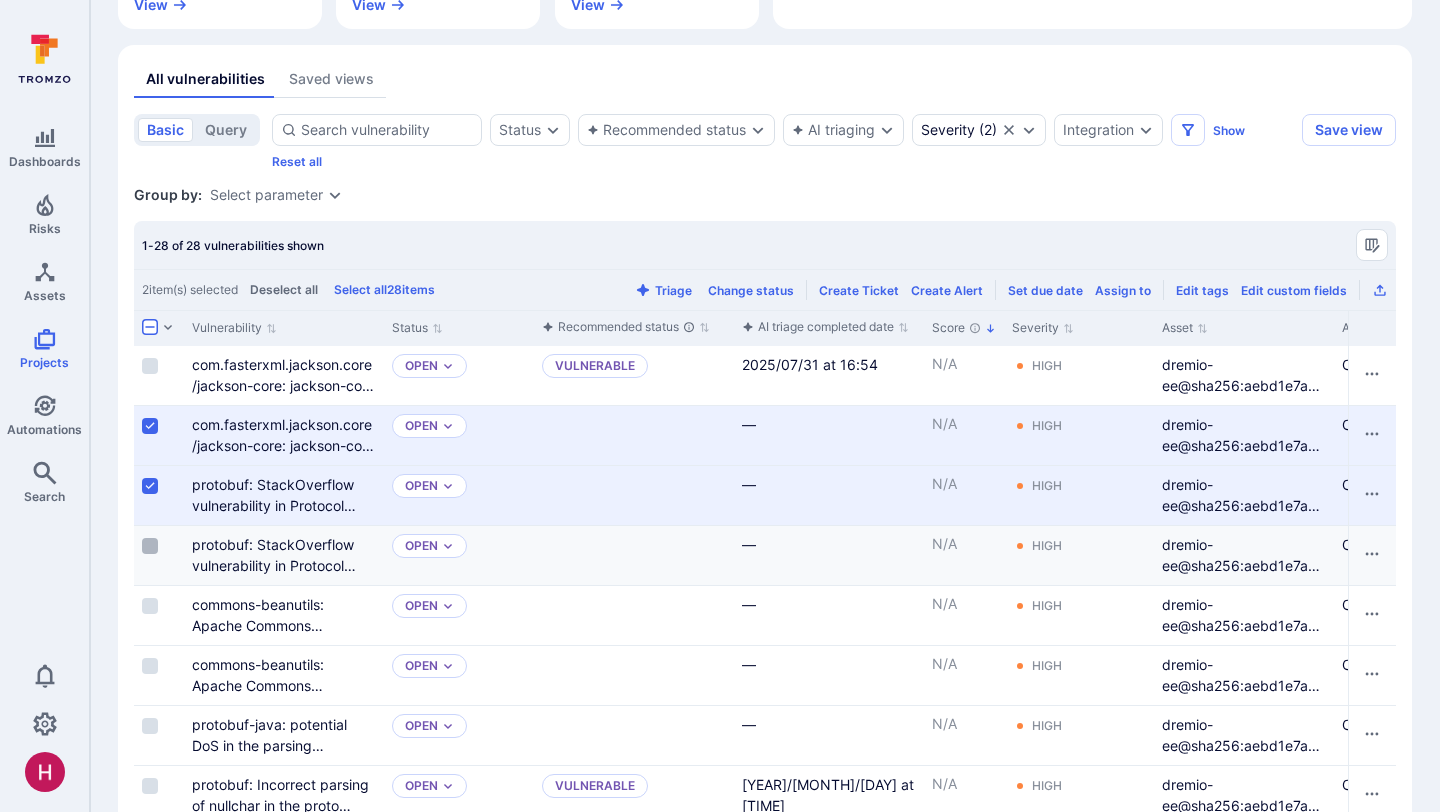 click at bounding box center [150, 546] 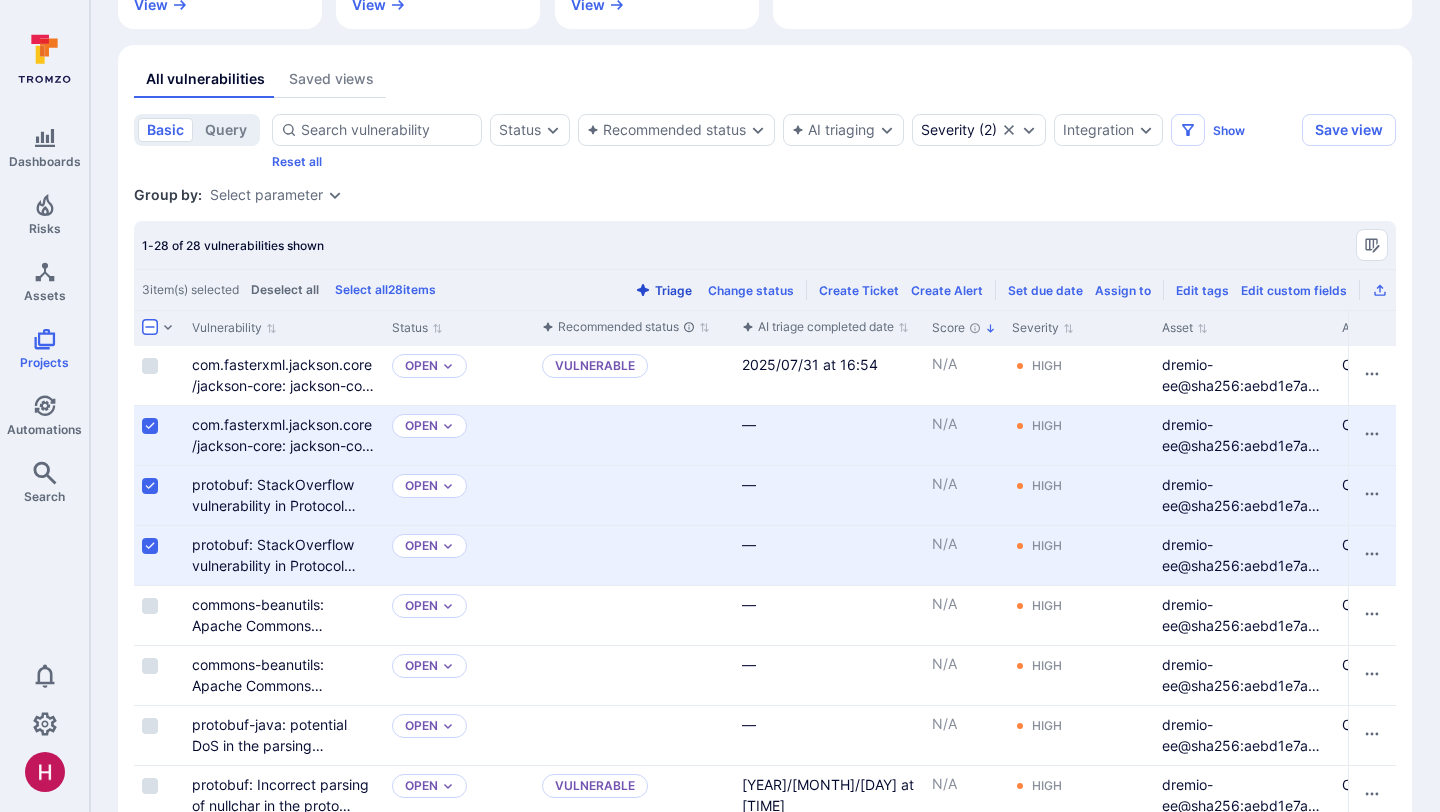 click on "Triage" at bounding box center (663, 290) 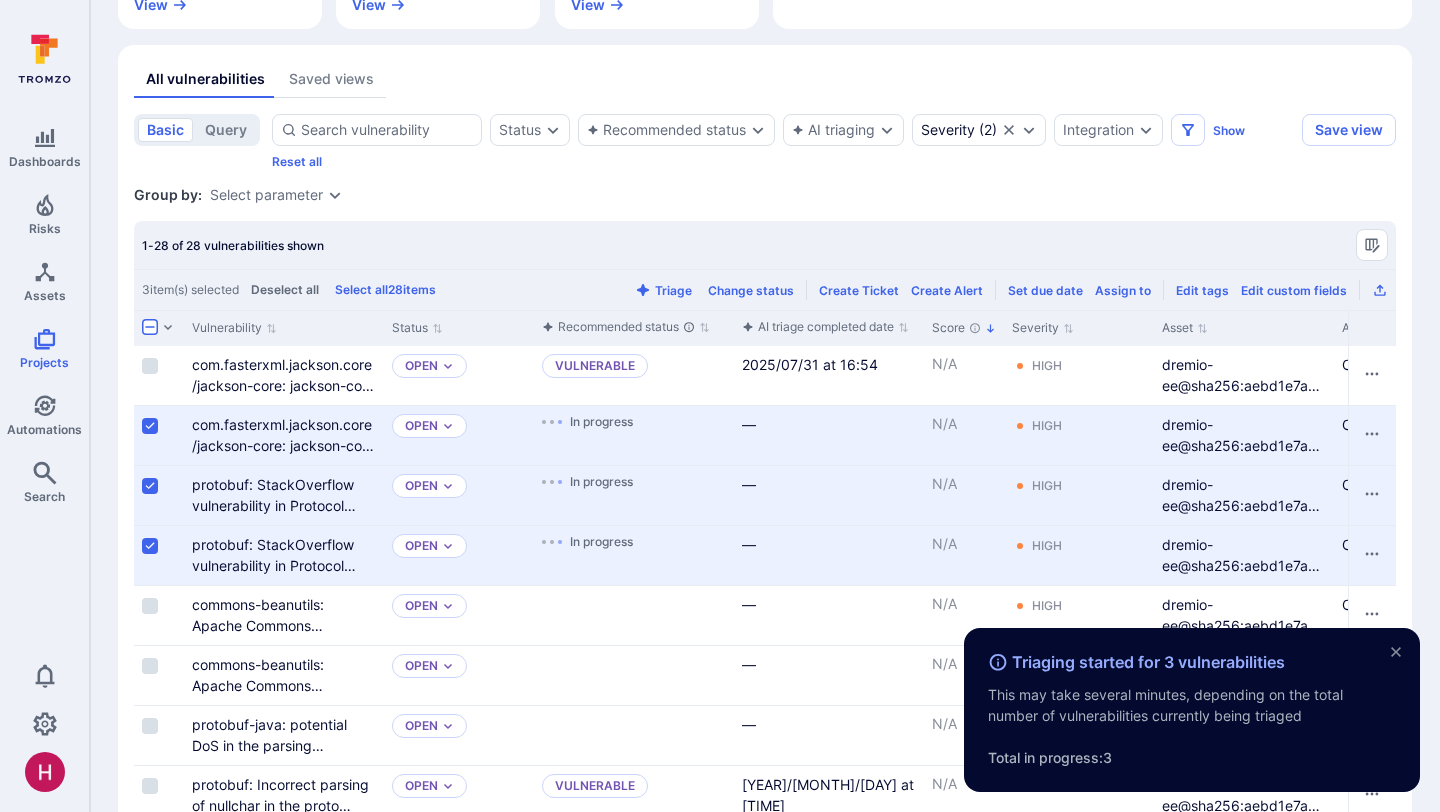 click on "basic query Status Recommended status AI triaging Severity  ( 2 ) Integration Show Reset all Save view Severity : critical high Project : 25.2.15 Group by: Select parameter 1-28 of 28 vulnerabilities shown 3  item(s) selected Deselect all Select all  28  items Triage Change status Create Ticket Create Alert Set due date Assign to Edit tags Edit custom fields Vulnerability Status Recommended status AI triage completed date Score Severity Asset Asset Type Asset context Projects Integration Fix available Exploit available Source filename jenkins_build_reference trivy_asset_image_repo trivy_package_path trufflehog_commit trufflehog_secret lacework_asset_image_id lacework_asset_ami_id trufflehog_verified lacework_asset_image_repo asset_image_id target   com.fasterxml.jackson.core/jackson-core: jackson-core Potential StackoverflowError Open Vulnerable 2025/07/31 at 16:54 N/A High dremio-ee@sha256:aebd1e7a9ca64f28d0831f9082d6e48595c1749be3bd62c60986b2d0bb46f08f Container image N/A 25.2.15 Trivy - 14345 Java Open N/A" at bounding box center (765, 1070) 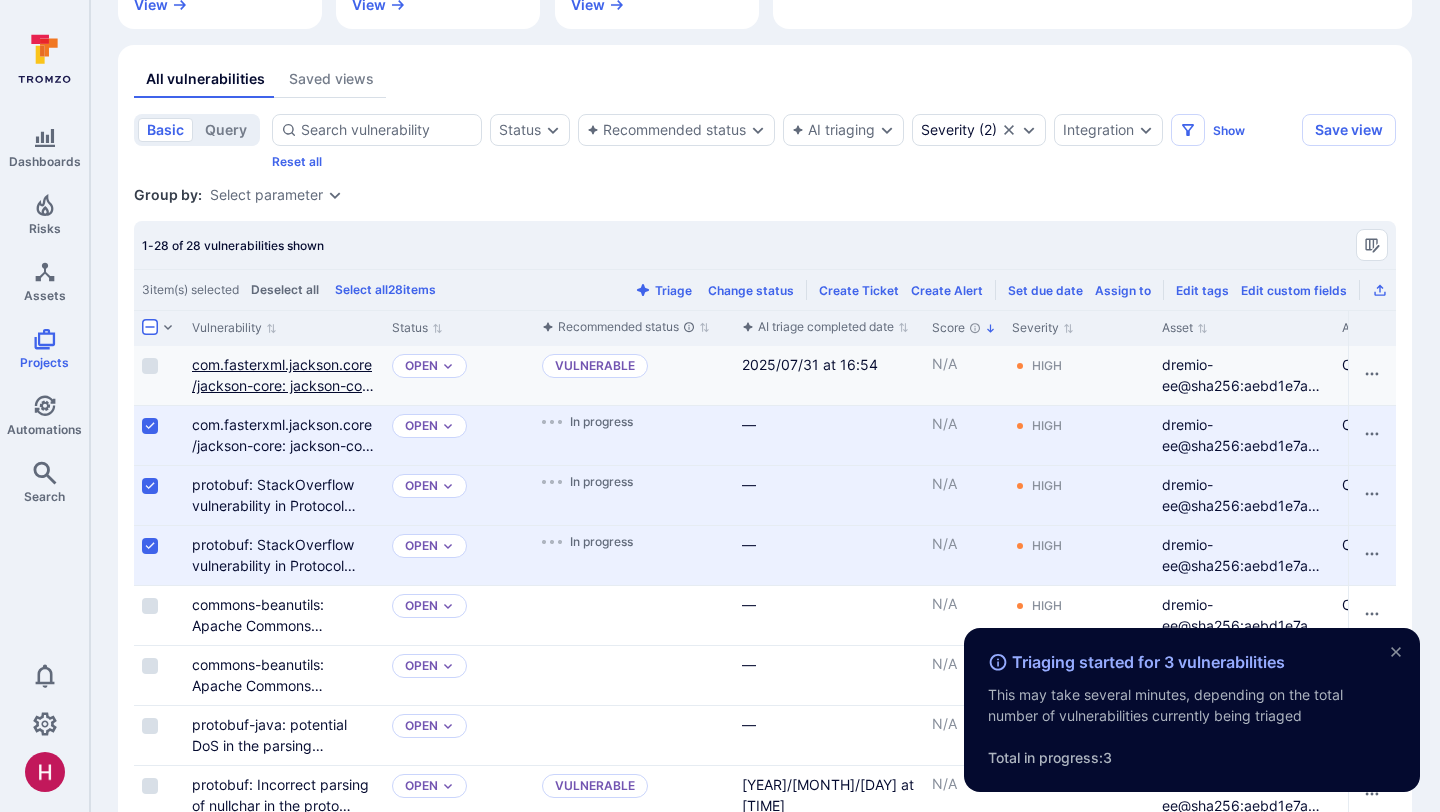 click on "com.fasterxml.jackson.core/jackson-core: jackson-core Potential StackoverflowError" at bounding box center [283, 396] 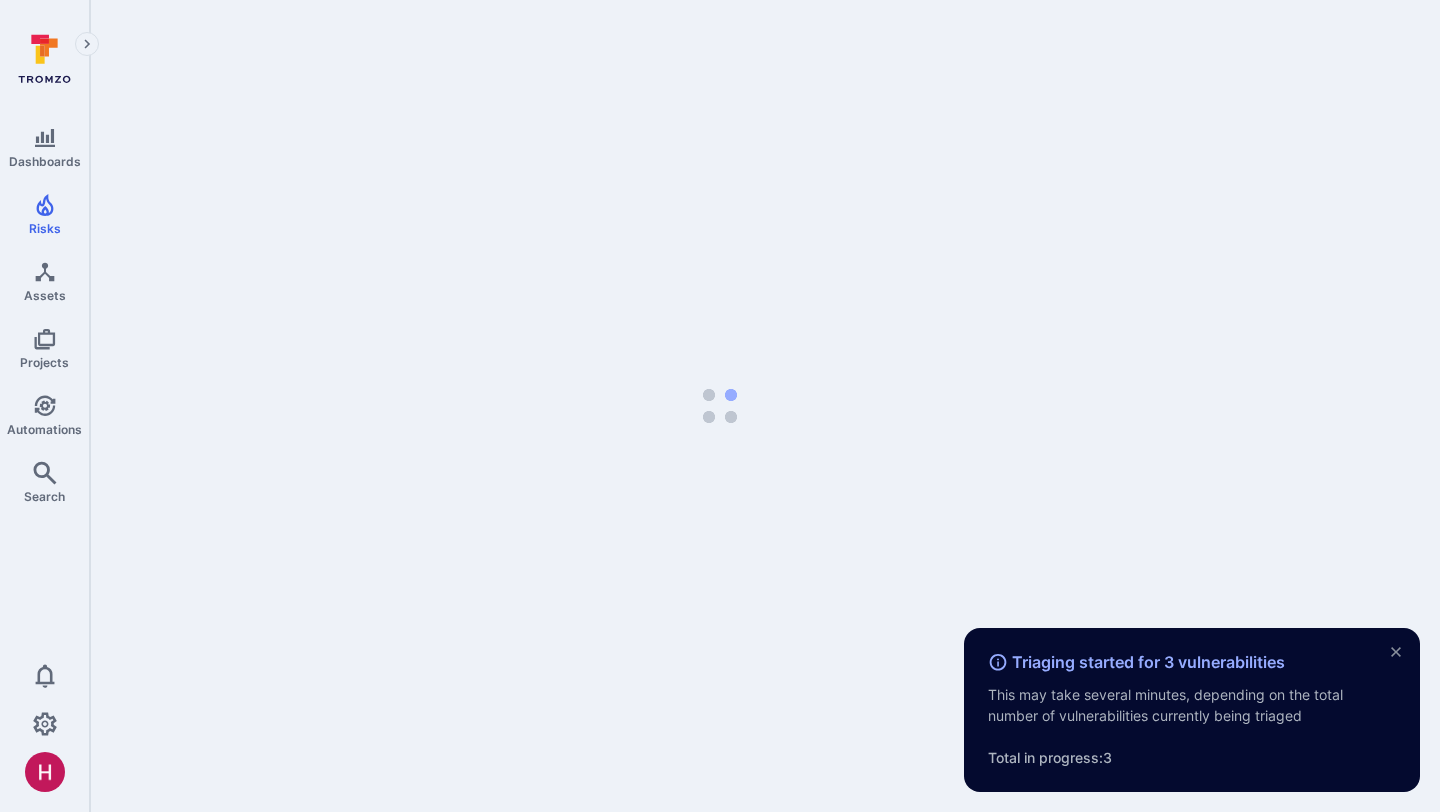 scroll, scrollTop: 0, scrollLeft: 0, axis: both 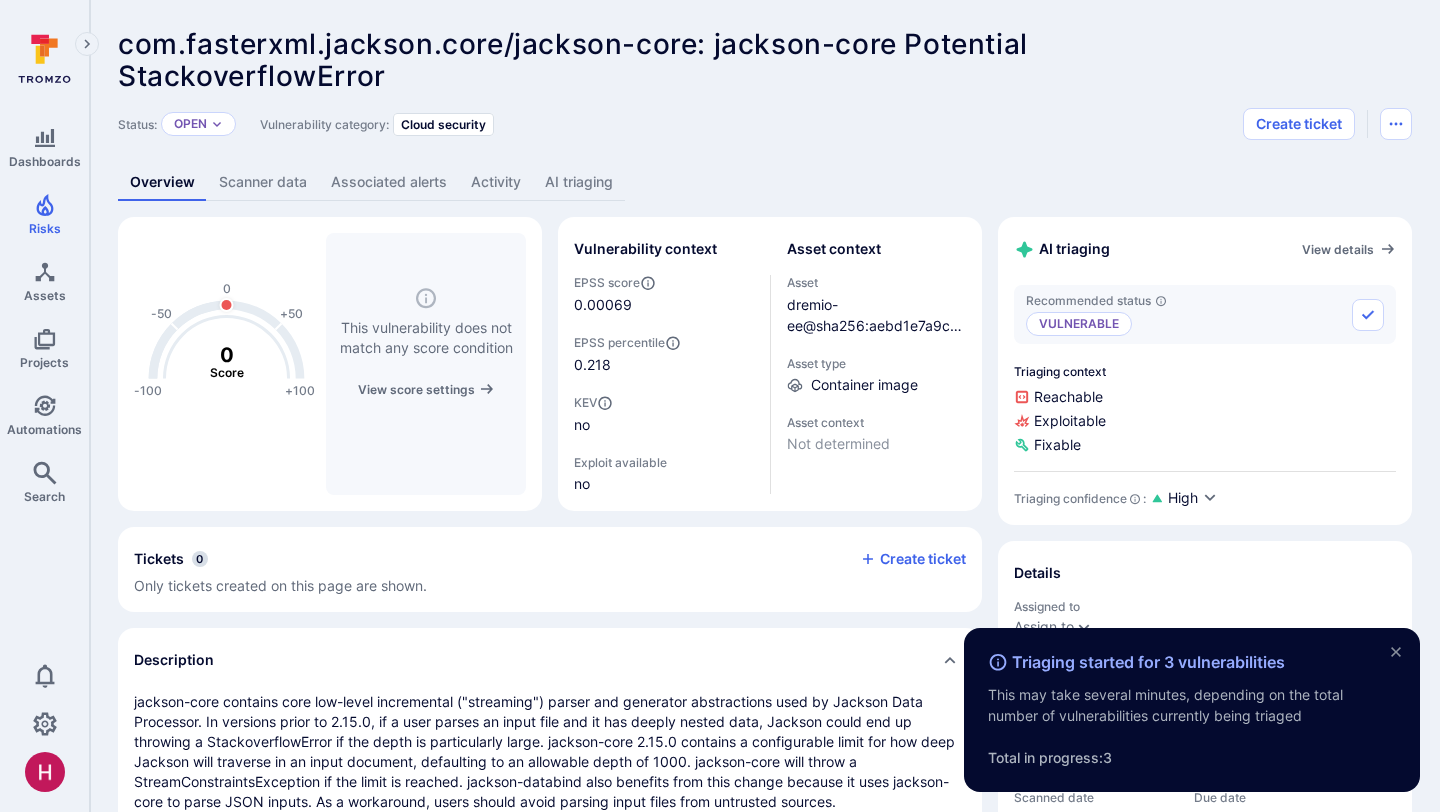 click on "Scanner data" at bounding box center [263, 182] 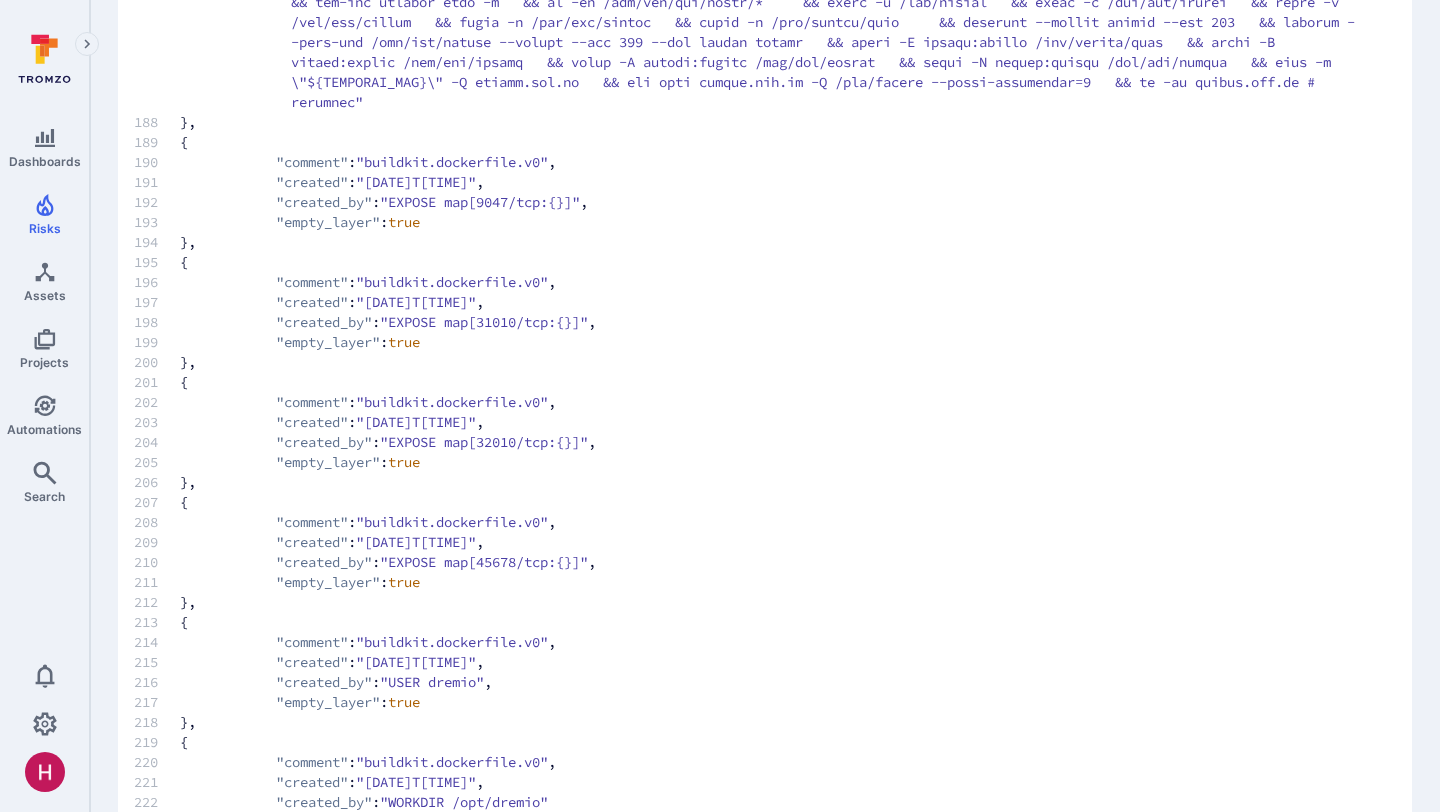 scroll, scrollTop: 4551, scrollLeft: 0, axis: vertical 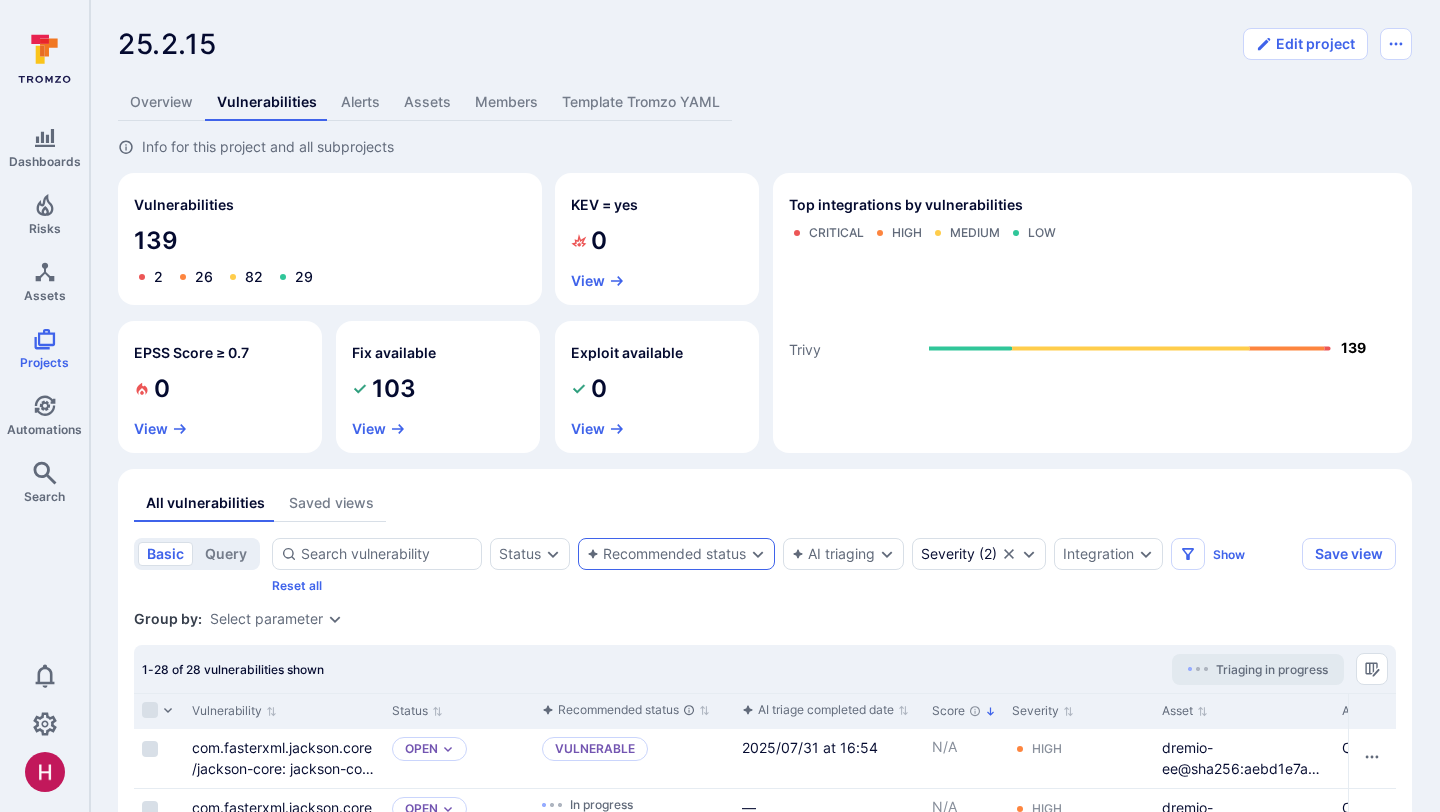 click on "Recommended status" at bounding box center (666, 554) 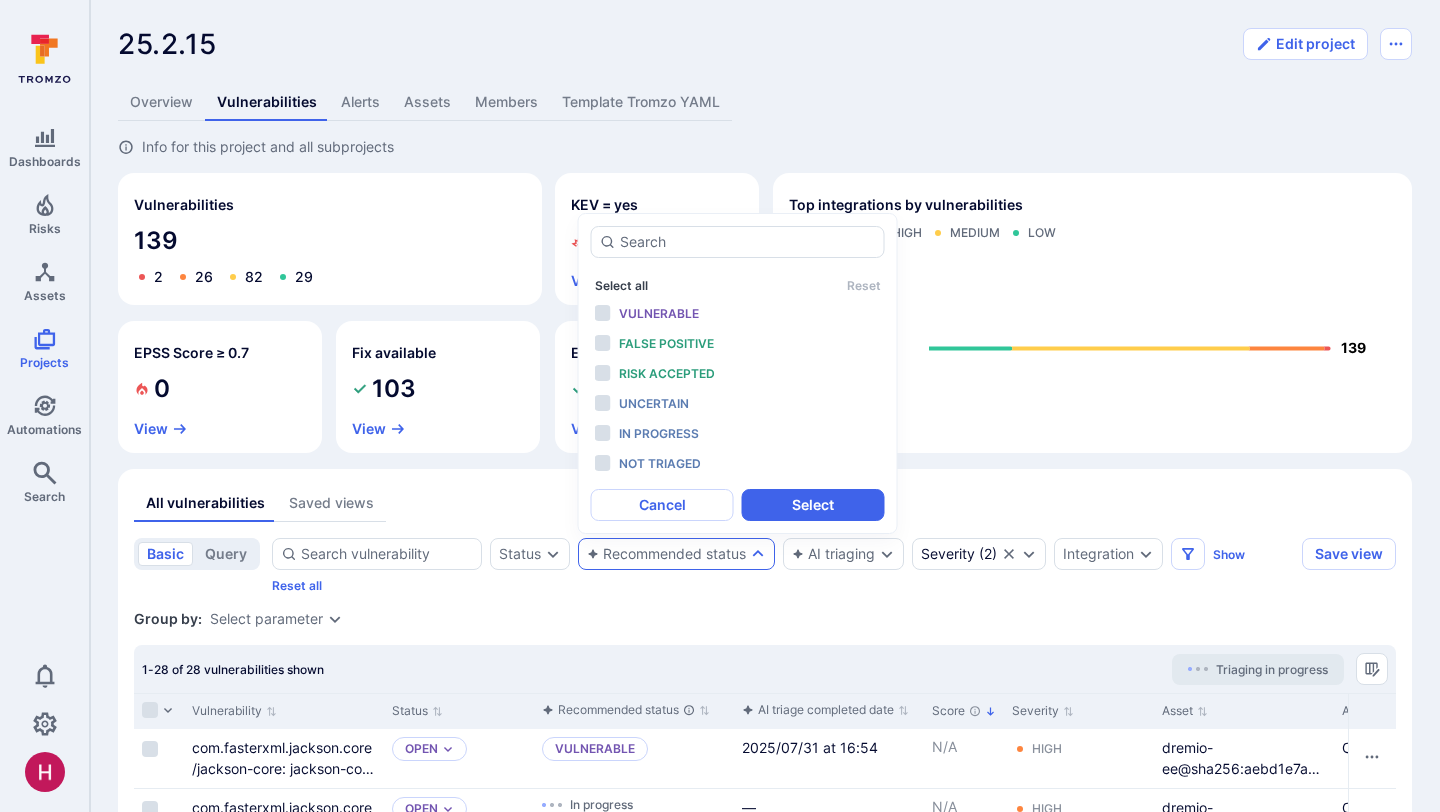 click on "Select all" at bounding box center (621, 285) 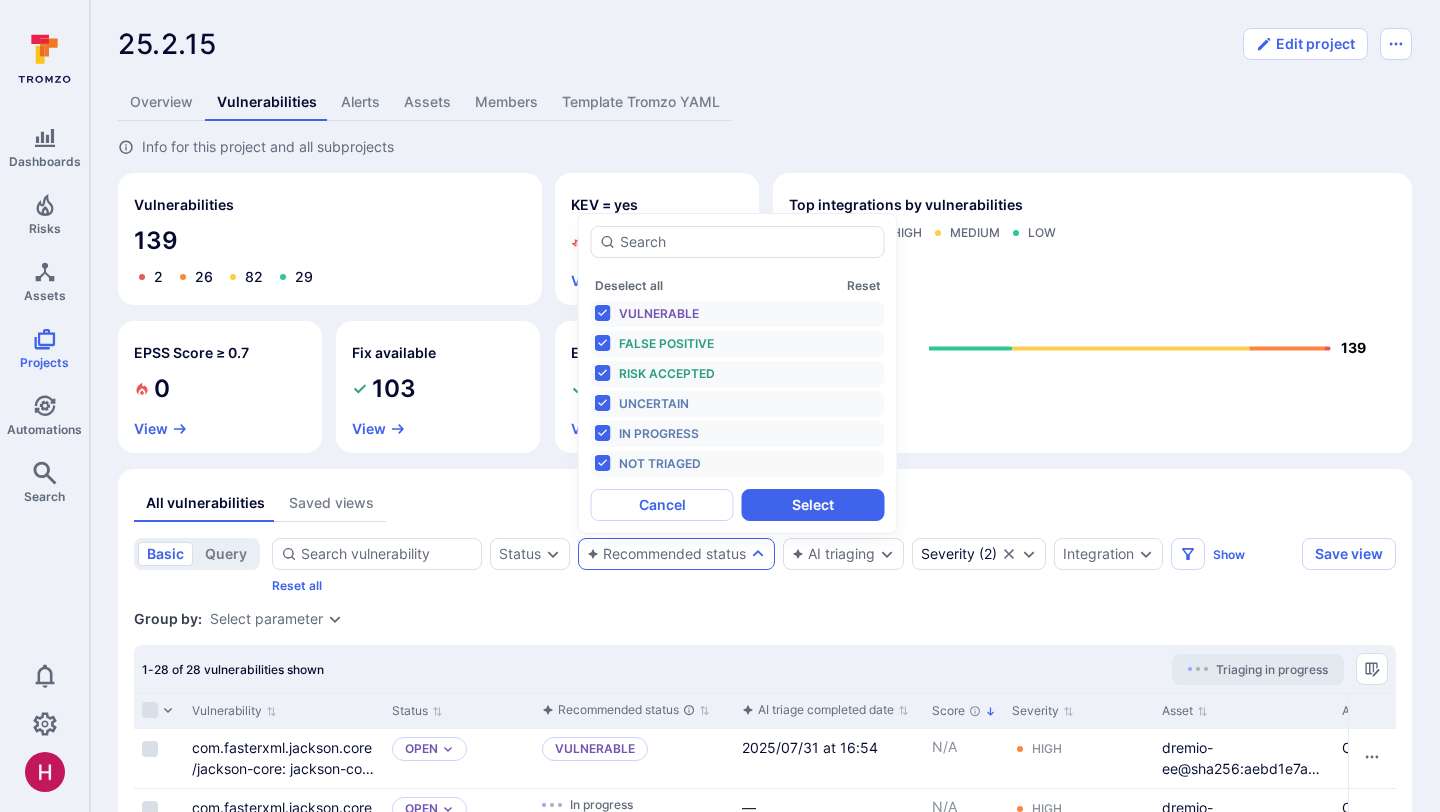 click on "Not triaged" at bounding box center [660, 463] 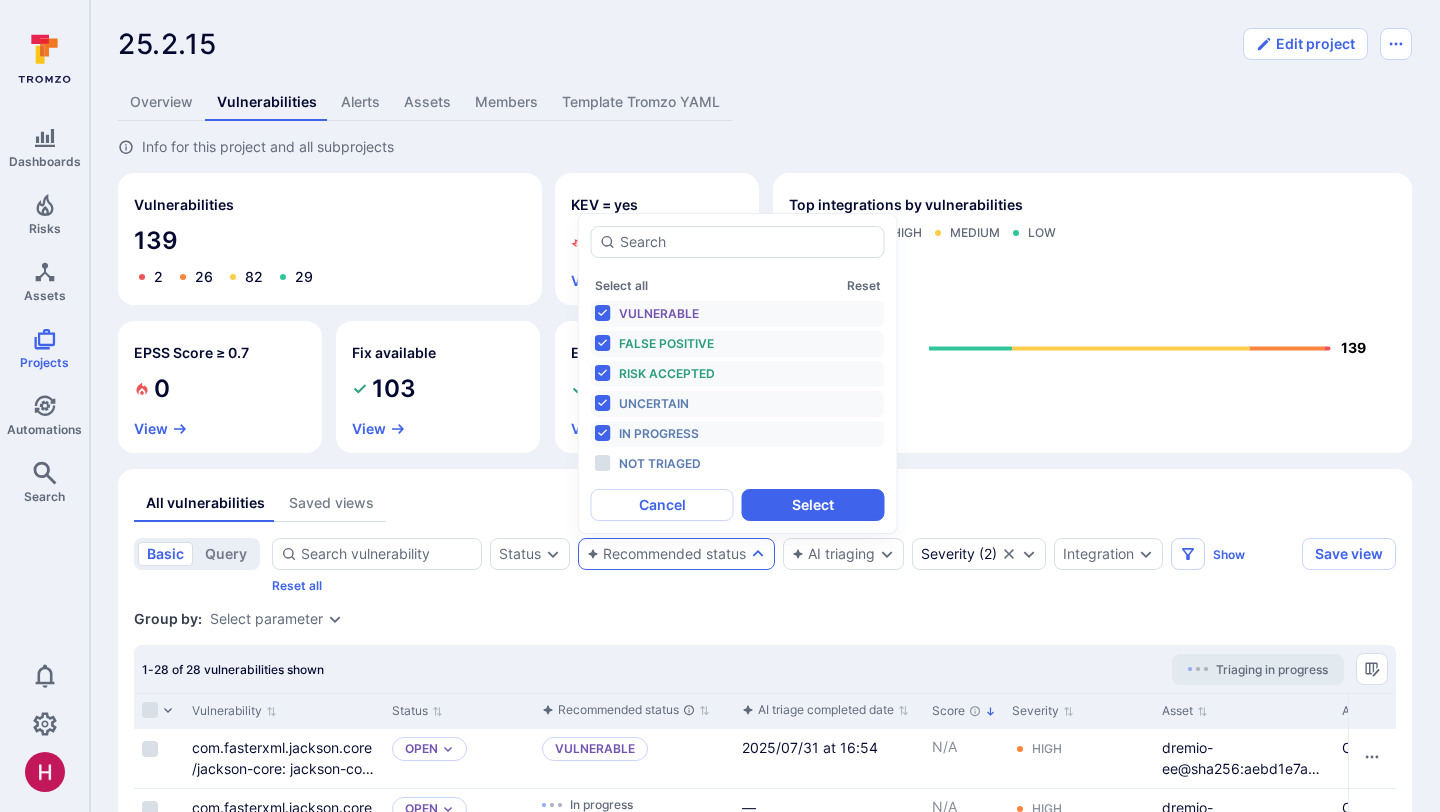click on "Select" at bounding box center [813, 505] 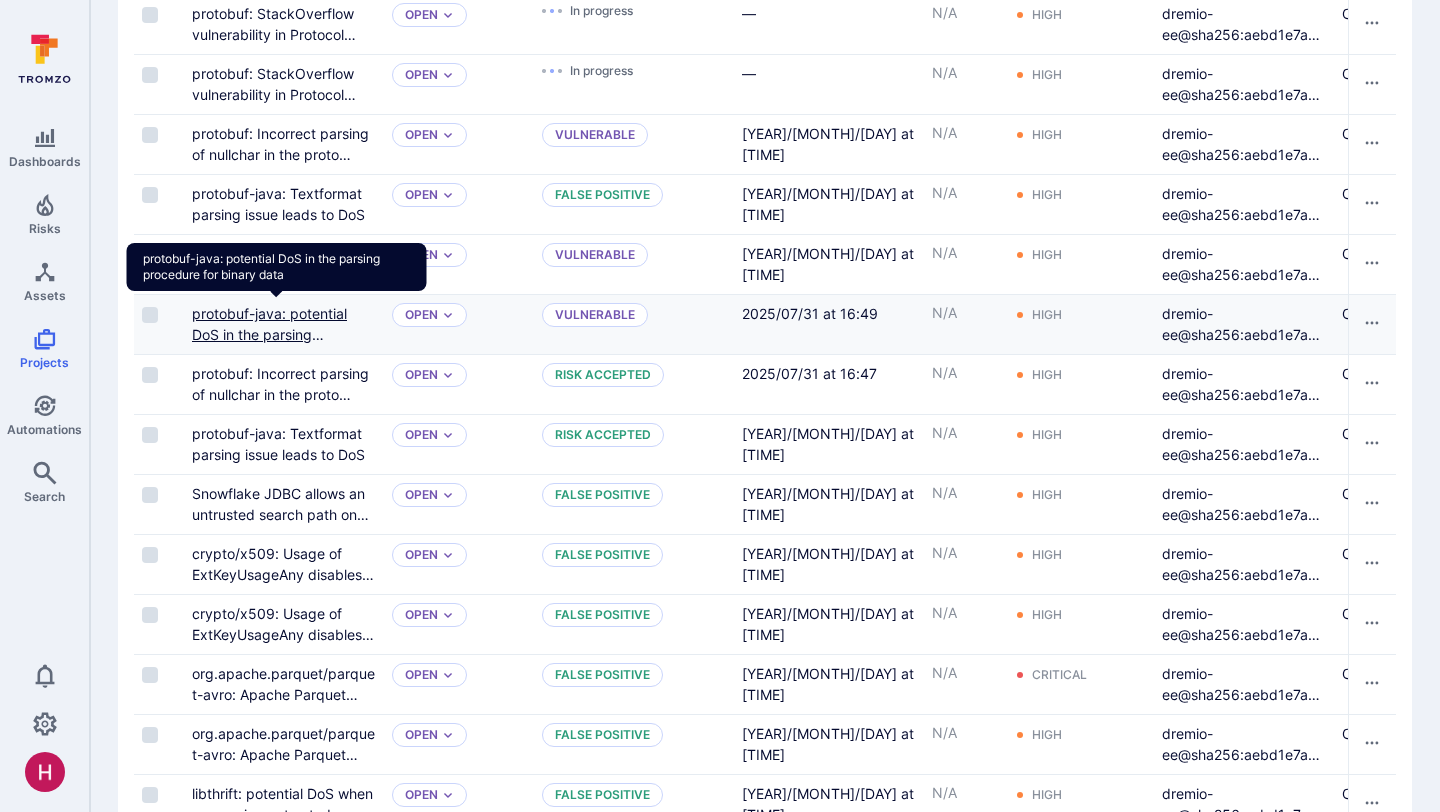 scroll, scrollTop: 848, scrollLeft: 0, axis: vertical 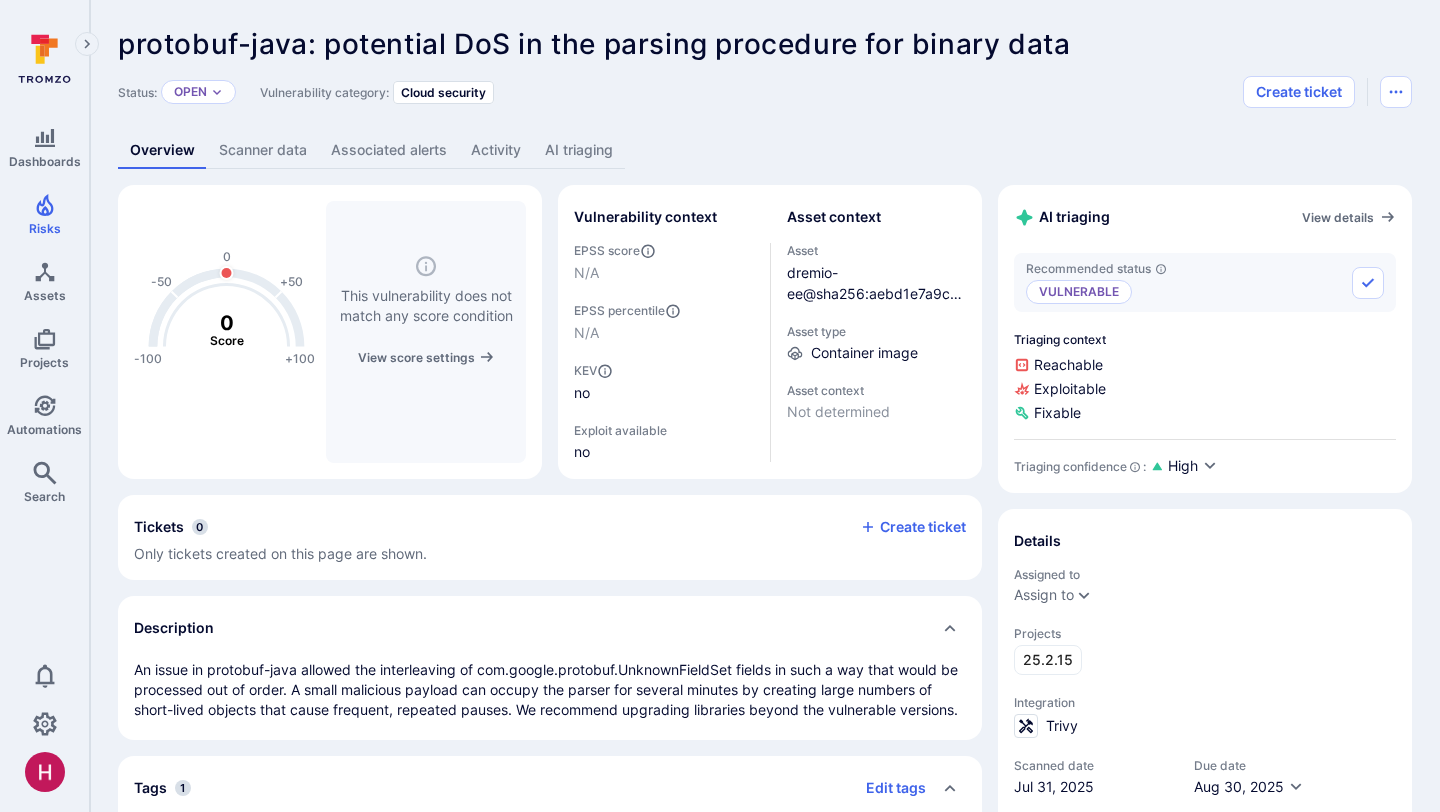 click on "AI triaging" at bounding box center (579, 150) 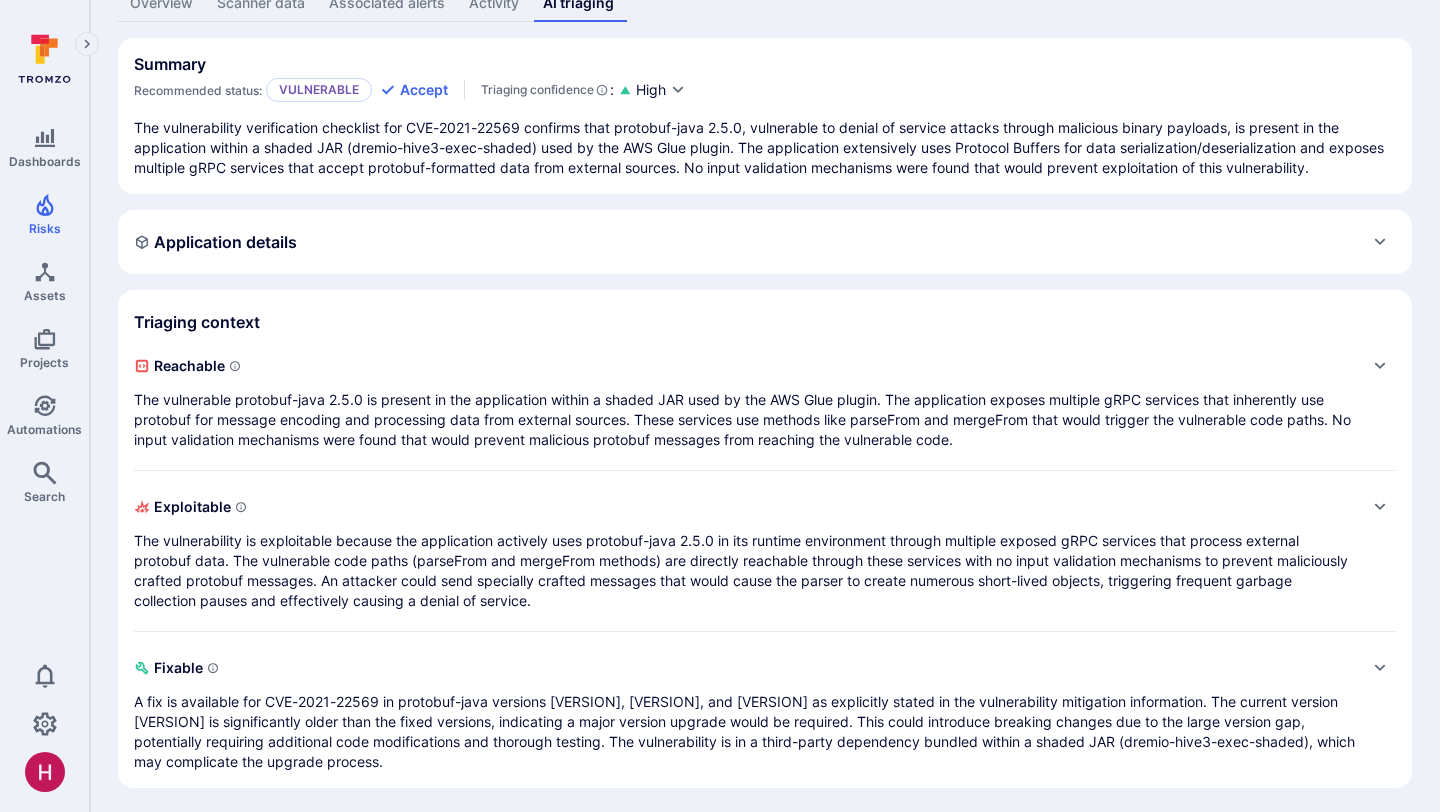 scroll, scrollTop: 149, scrollLeft: 0, axis: vertical 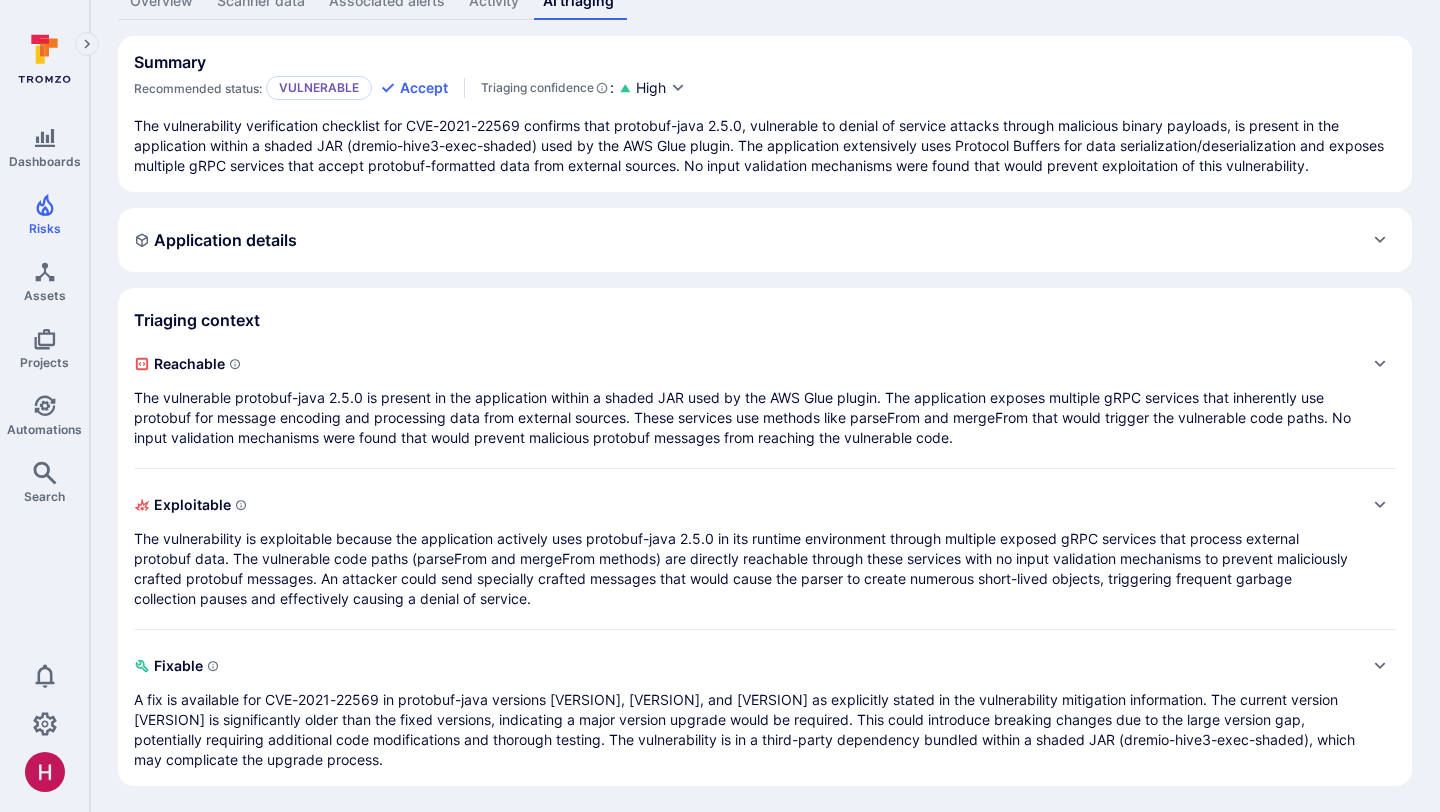 click on "The vulnerability is exploitable because the application actively uses protobuf-java 2.5.0 in its runtime environment through multiple exposed gRPC services that process external protobuf data. The vulnerable code paths (parseFrom and mergeFrom methods) are directly reachable through these services with no input validation mechanisms to prevent maliciously crafted protobuf messages. An attacker could send specially crafted messages that would cause the parser to create numerous short-lived objects, triggering frequent garbage collection pauses and effectively causing a denial of service." at bounding box center (745, 569) 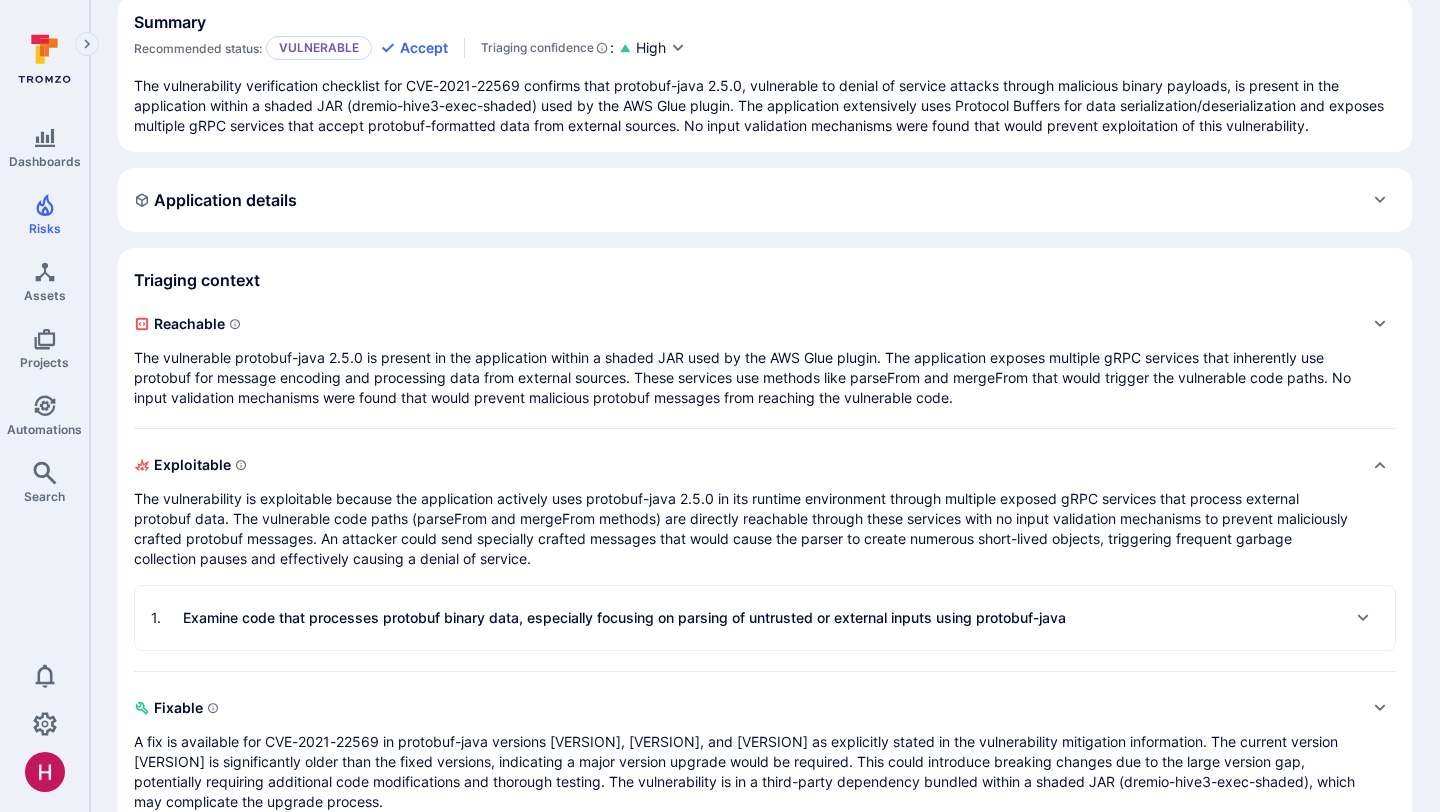 scroll, scrollTop: 233, scrollLeft: 0, axis: vertical 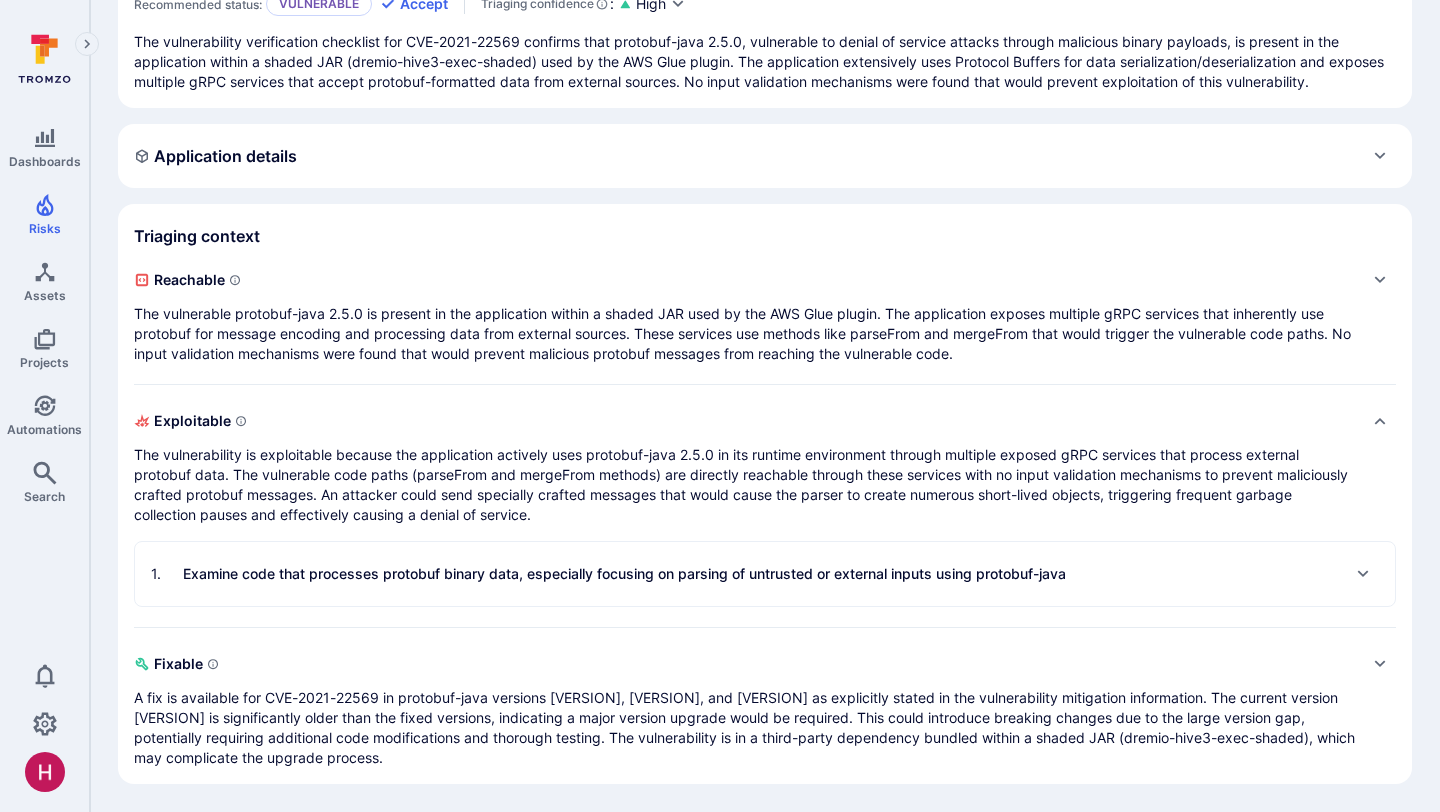 click on "Examine code that processes protobuf binary data, especially focusing on parsing of untrusted or external inputs using protobuf-java" at bounding box center (624, 574) 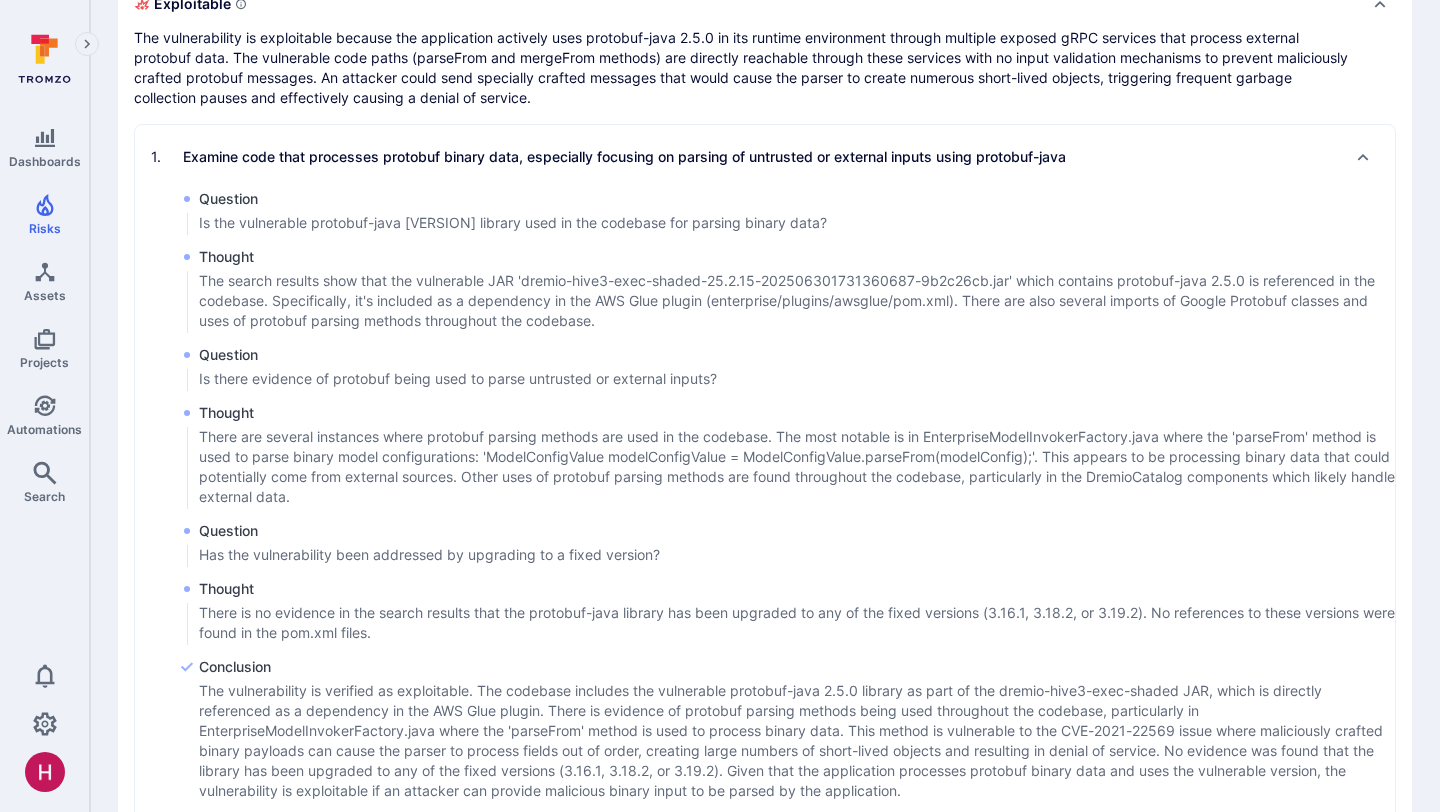 scroll, scrollTop: 643, scrollLeft: 0, axis: vertical 